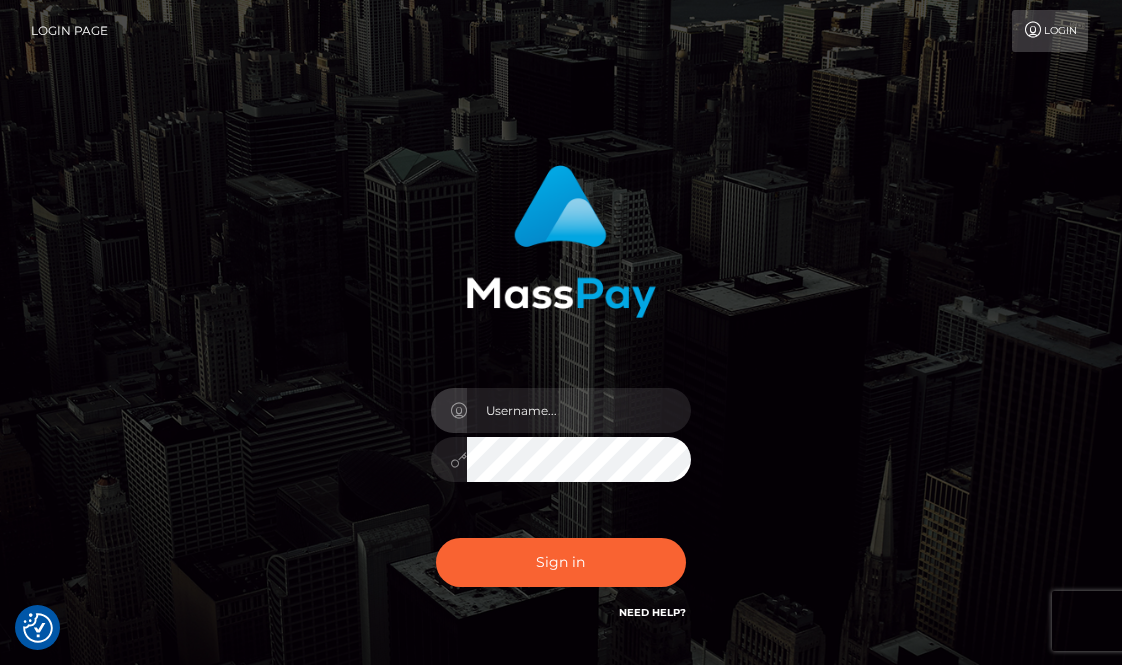scroll, scrollTop: 0, scrollLeft: 0, axis: both 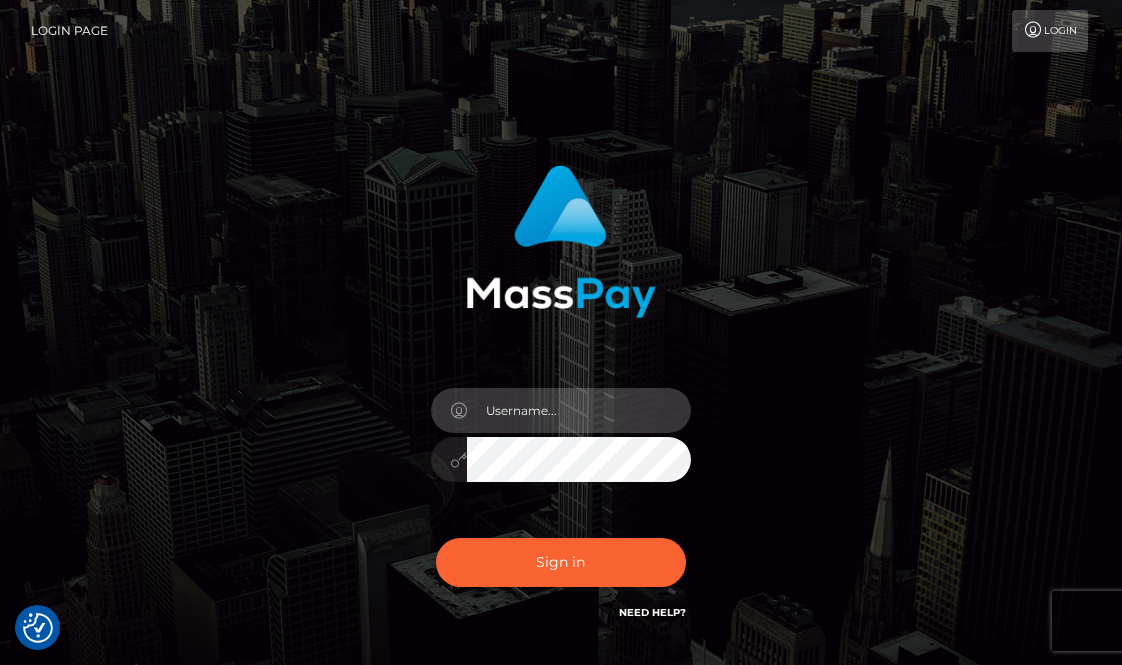 type on "aluasupport" 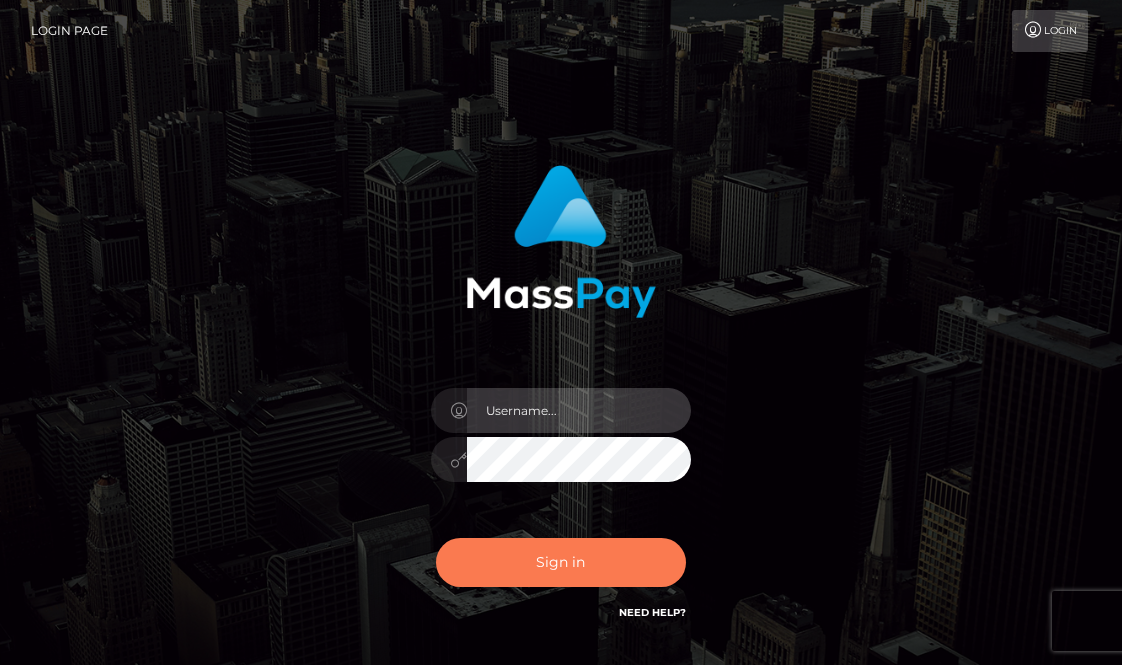 scroll, scrollTop: 0, scrollLeft: 0, axis: both 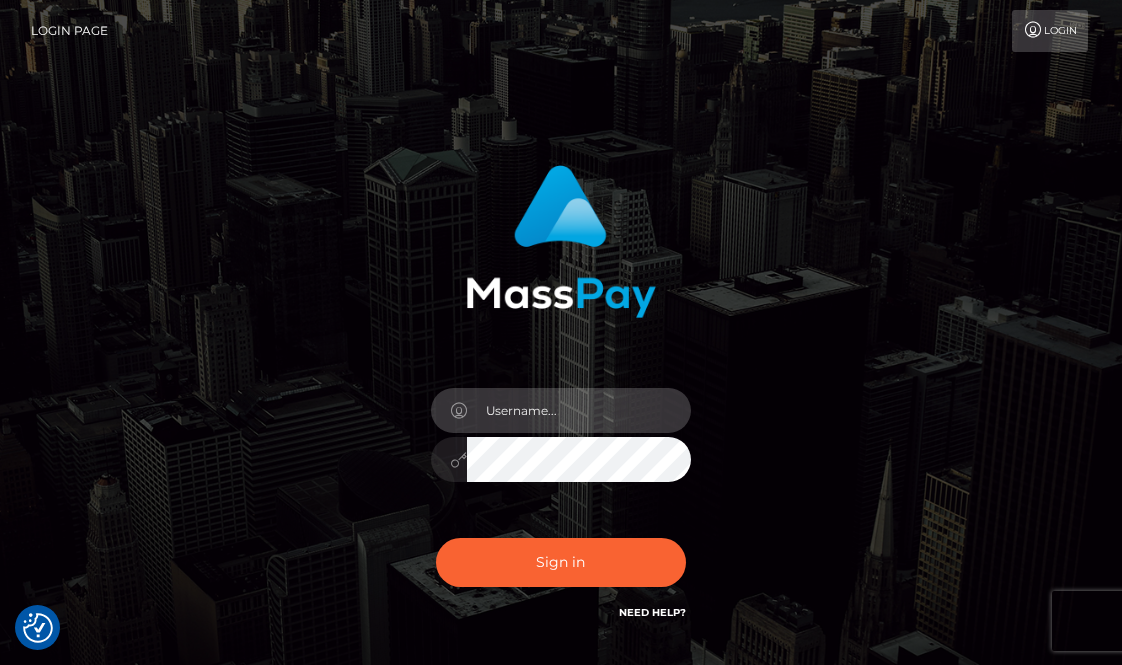type on "aluasupport" 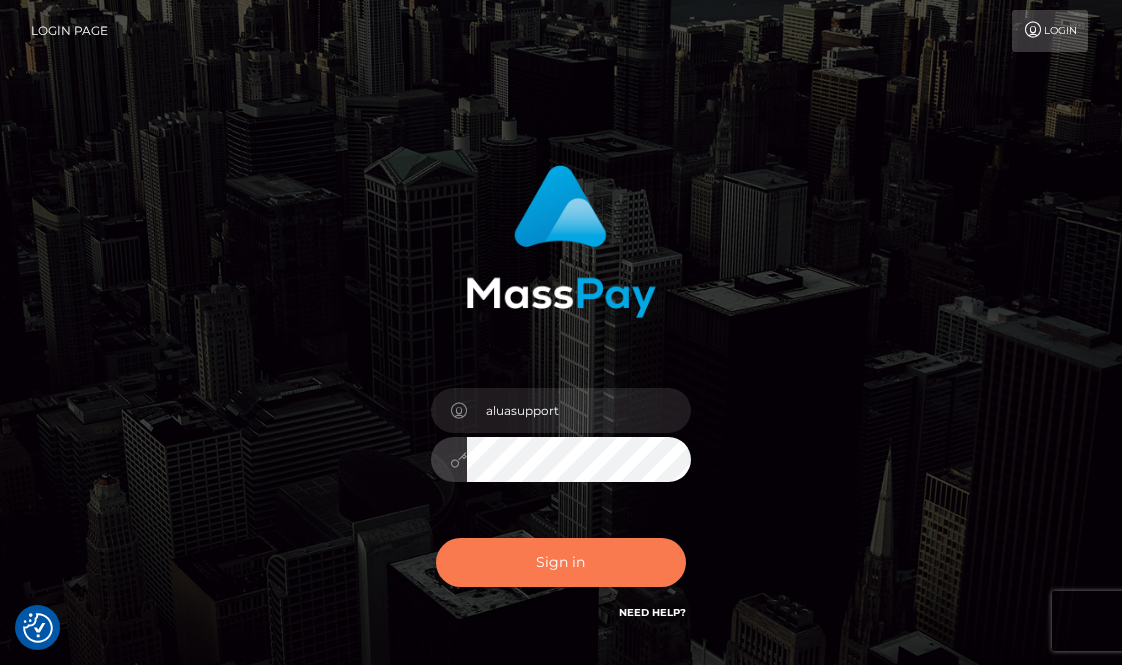 click on "Sign in" at bounding box center (561, 562) 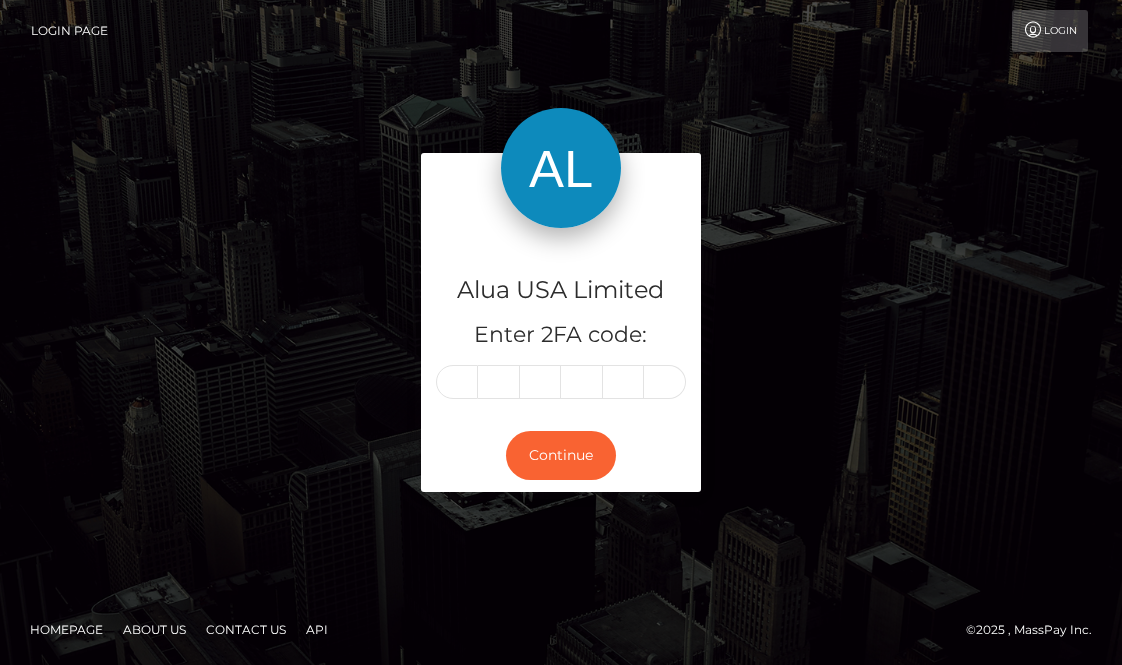 scroll, scrollTop: 0, scrollLeft: 0, axis: both 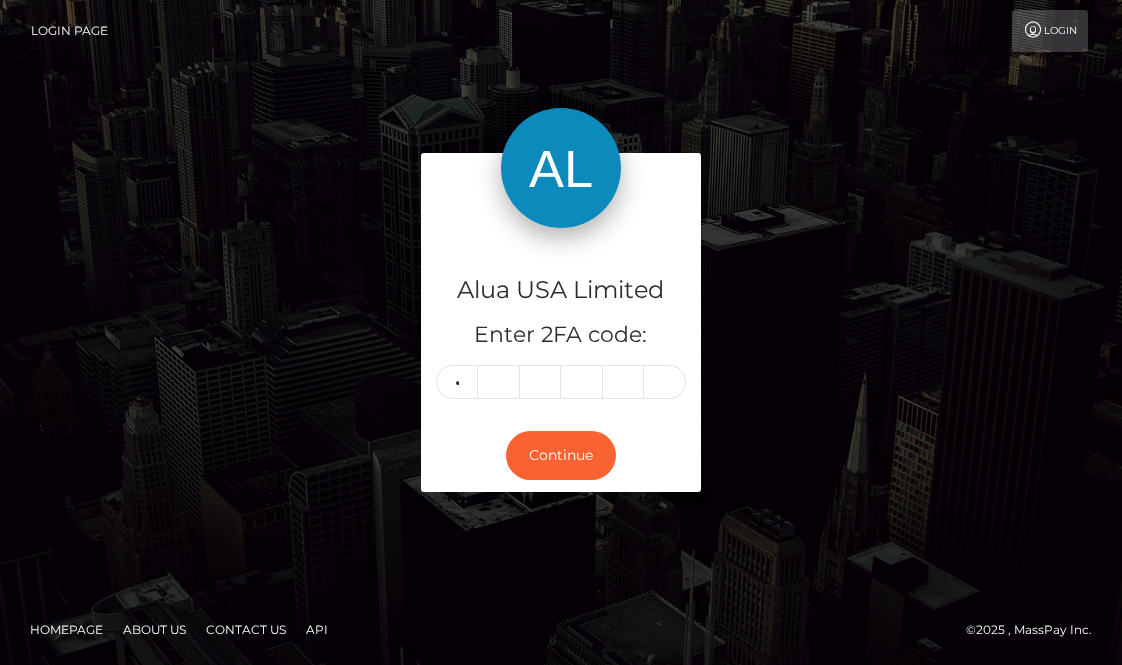 type on "6" 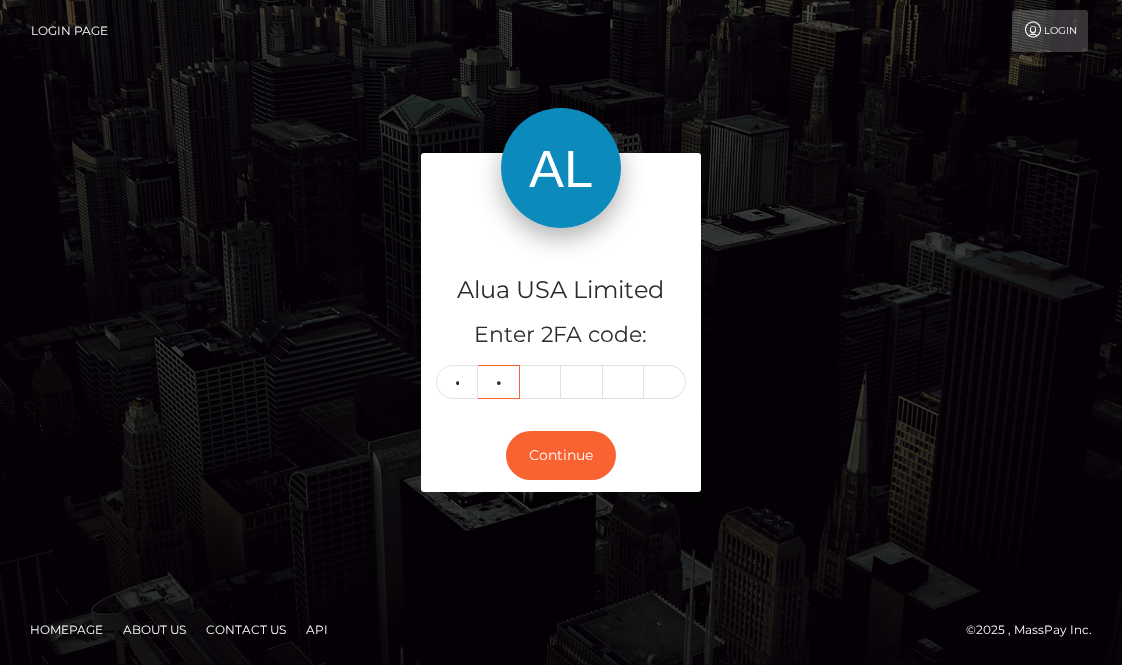type on "2" 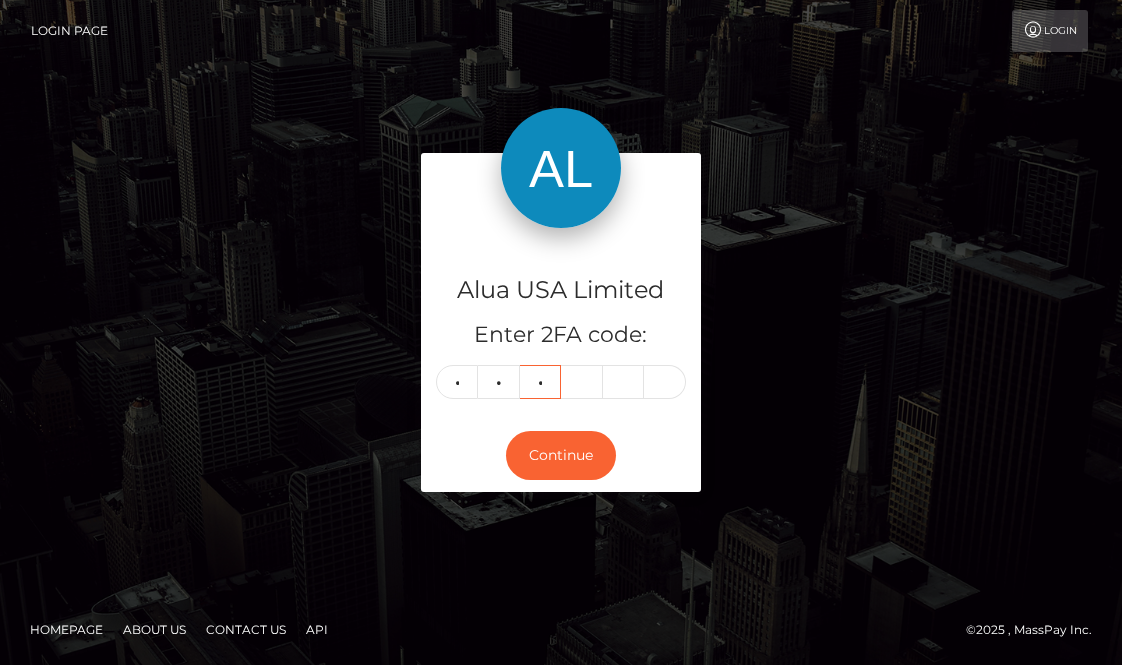type on "6" 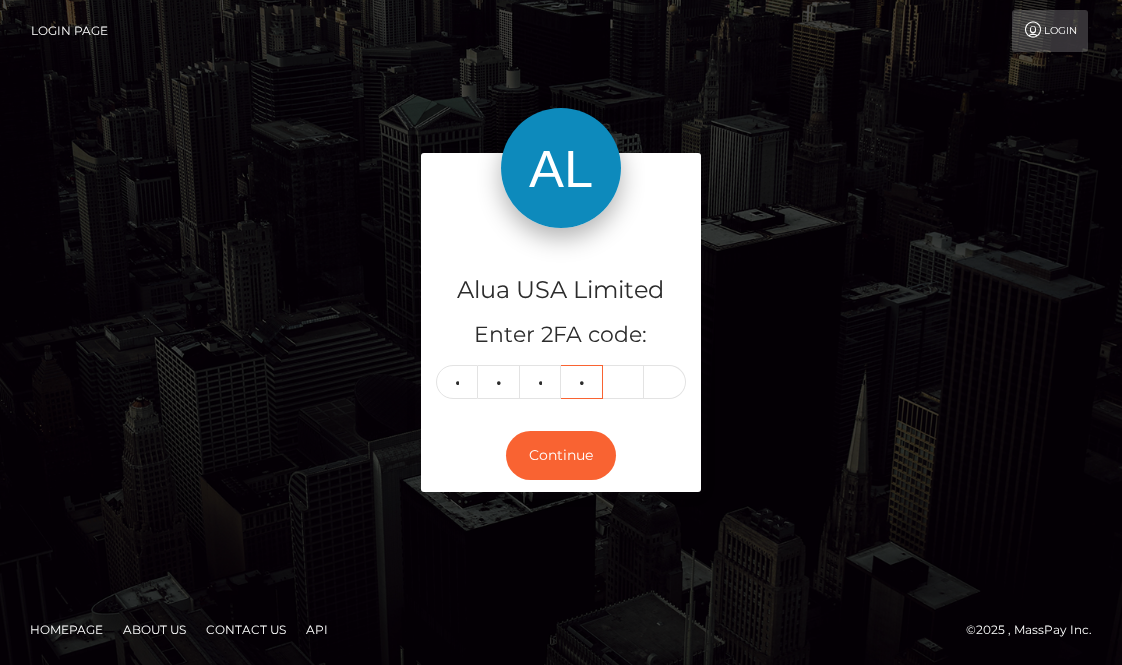 type on "7" 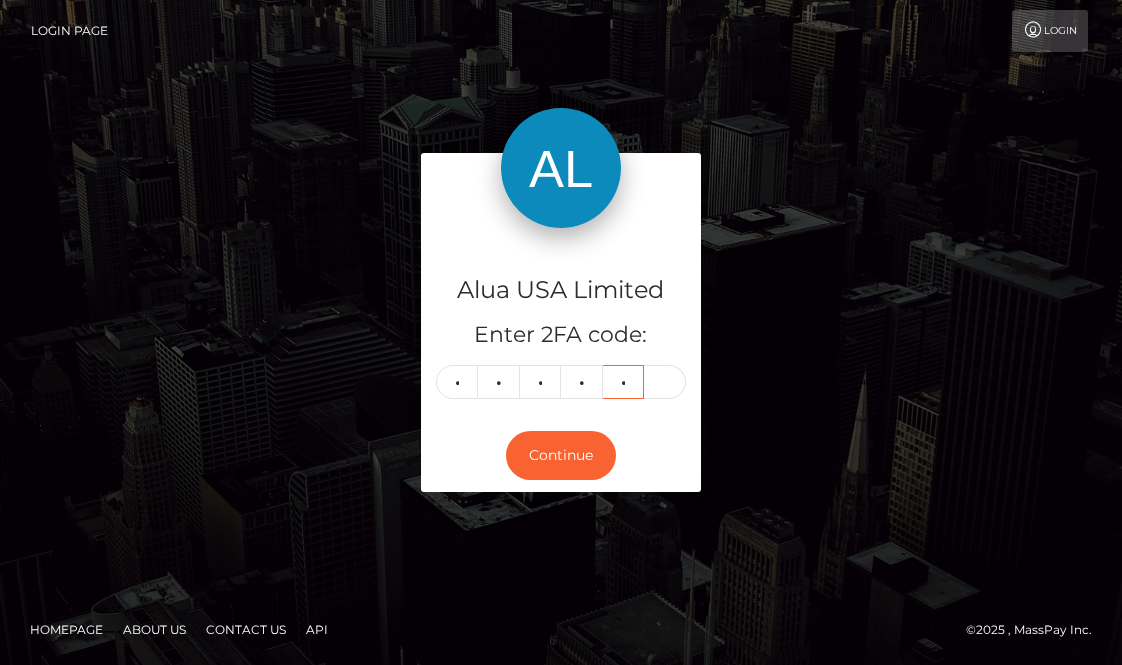 type on "1" 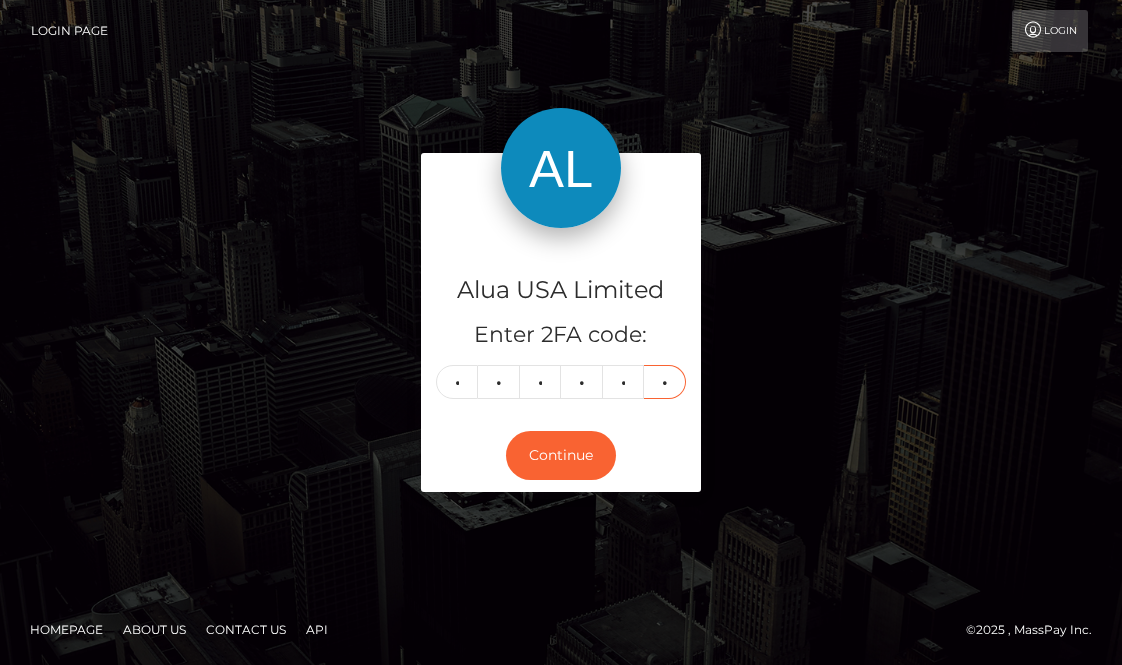 type on "0" 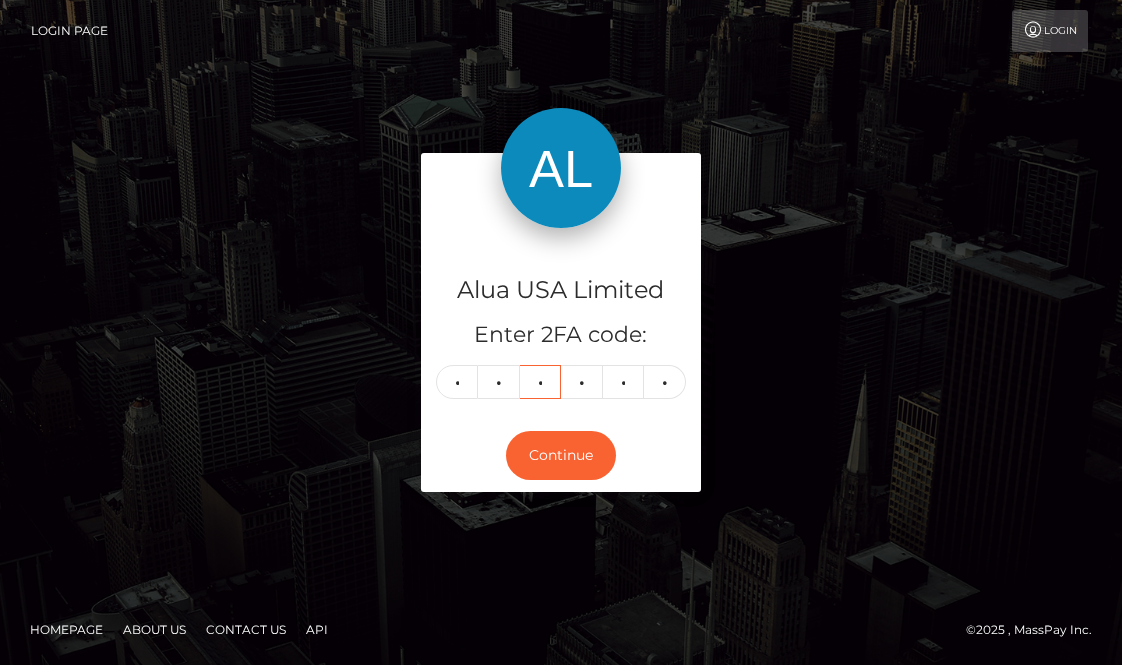 click on "Continue" at bounding box center (561, 455) 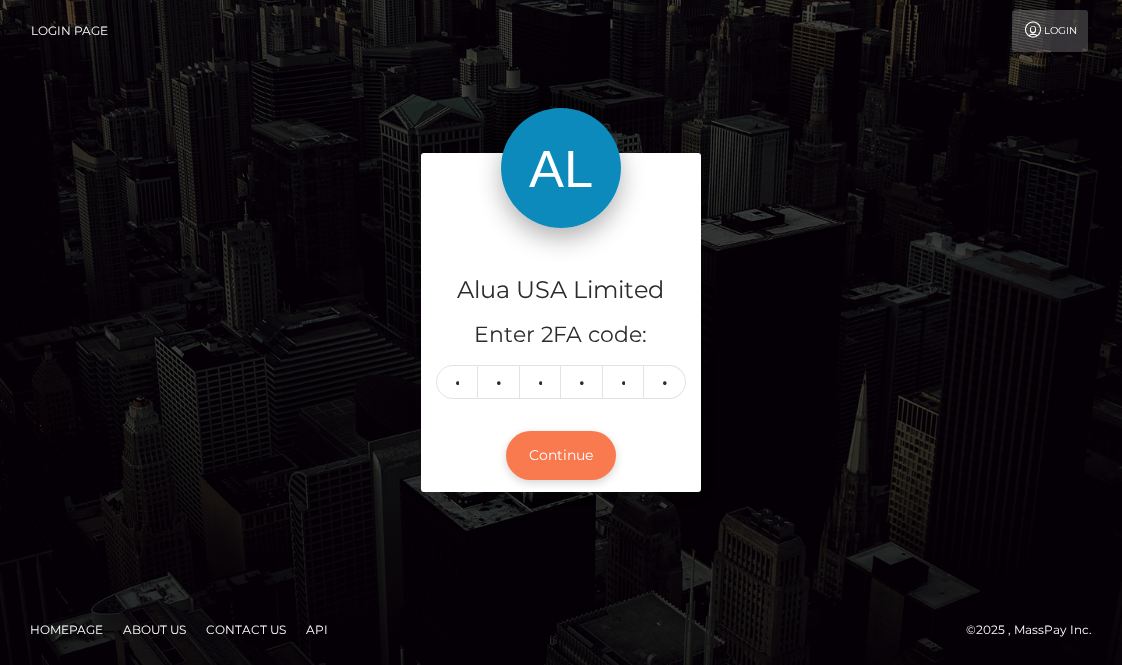 click on "Continue" at bounding box center (561, 455) 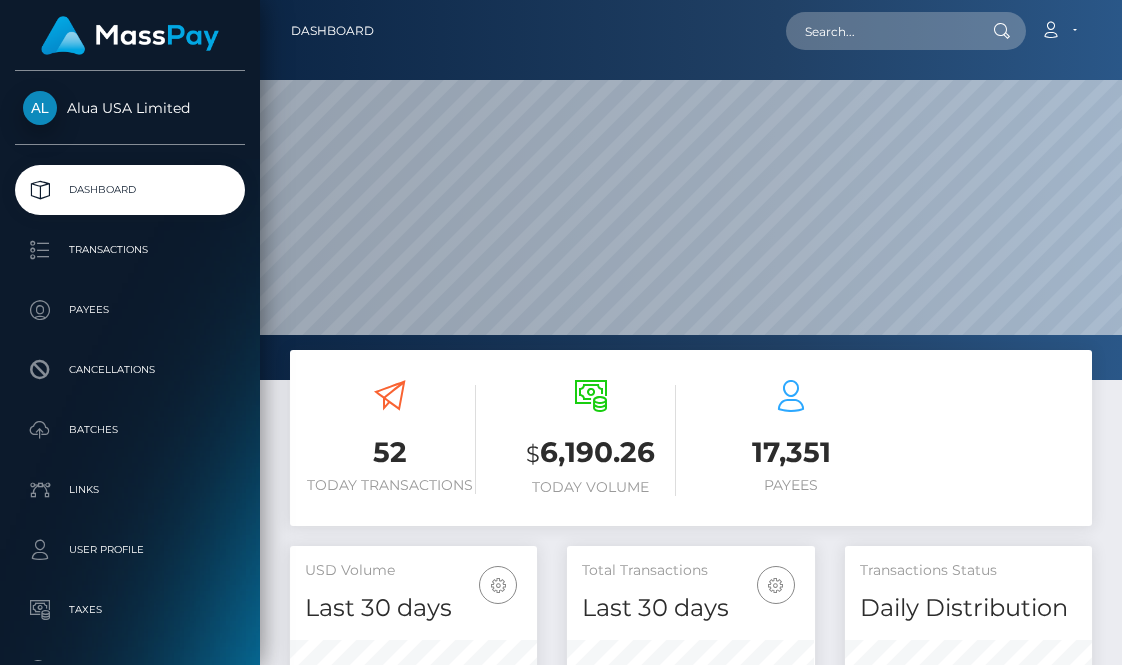 scroll, scrollTop: 0, scrollLeft: 0, axis: both 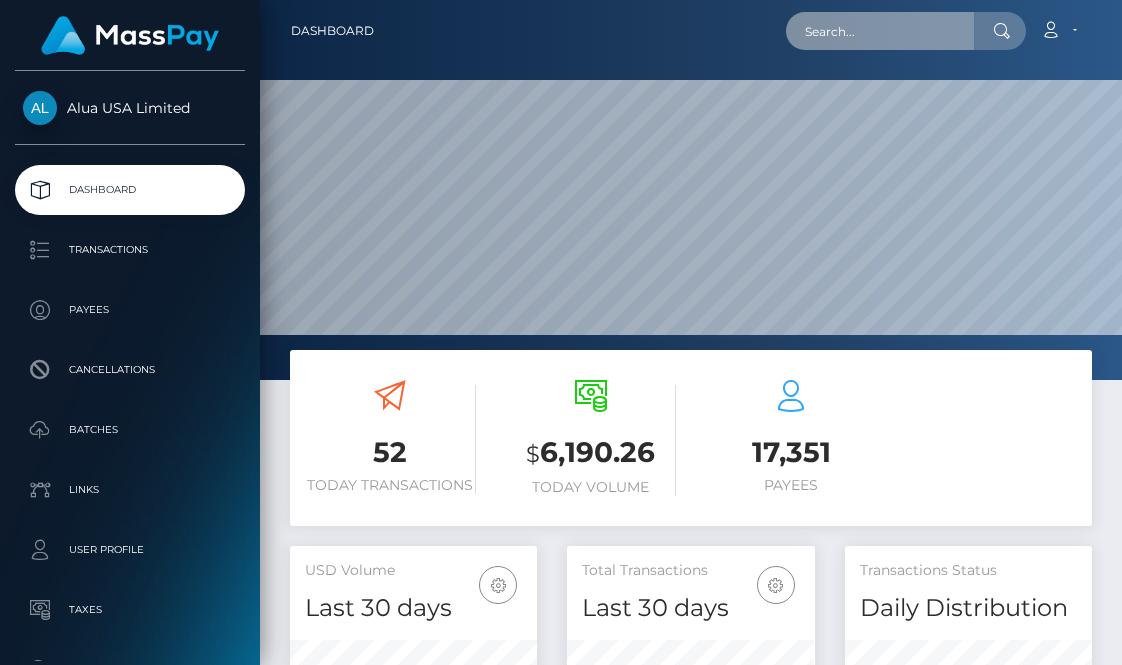 click at bounding box center [880, 31] 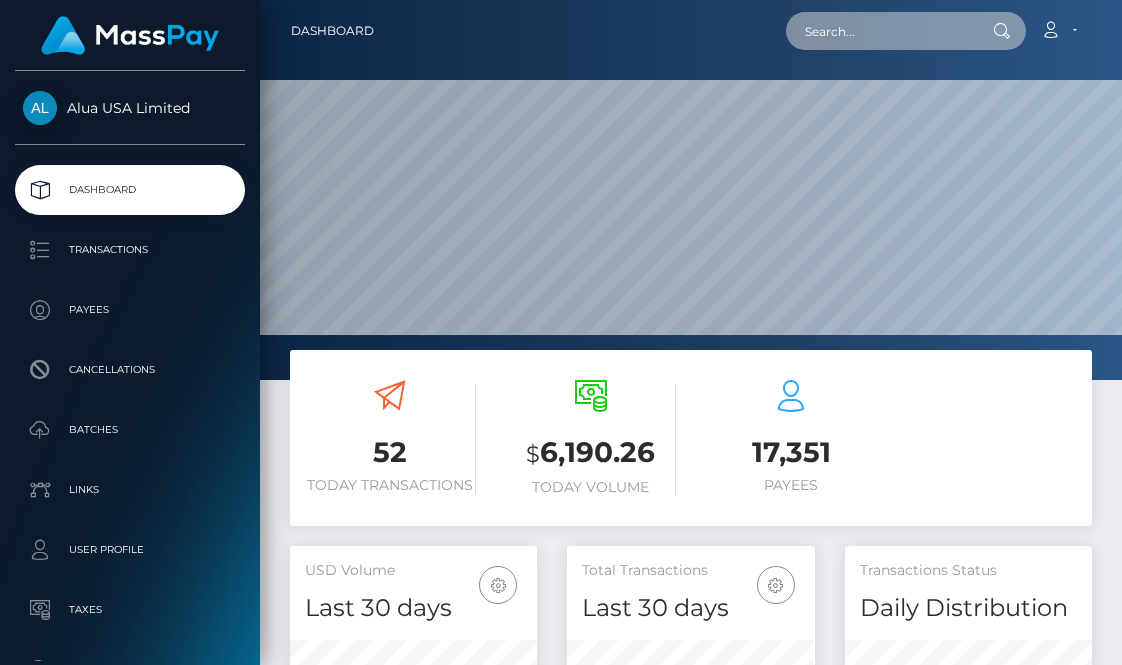 click at bounding box center [880, 31] 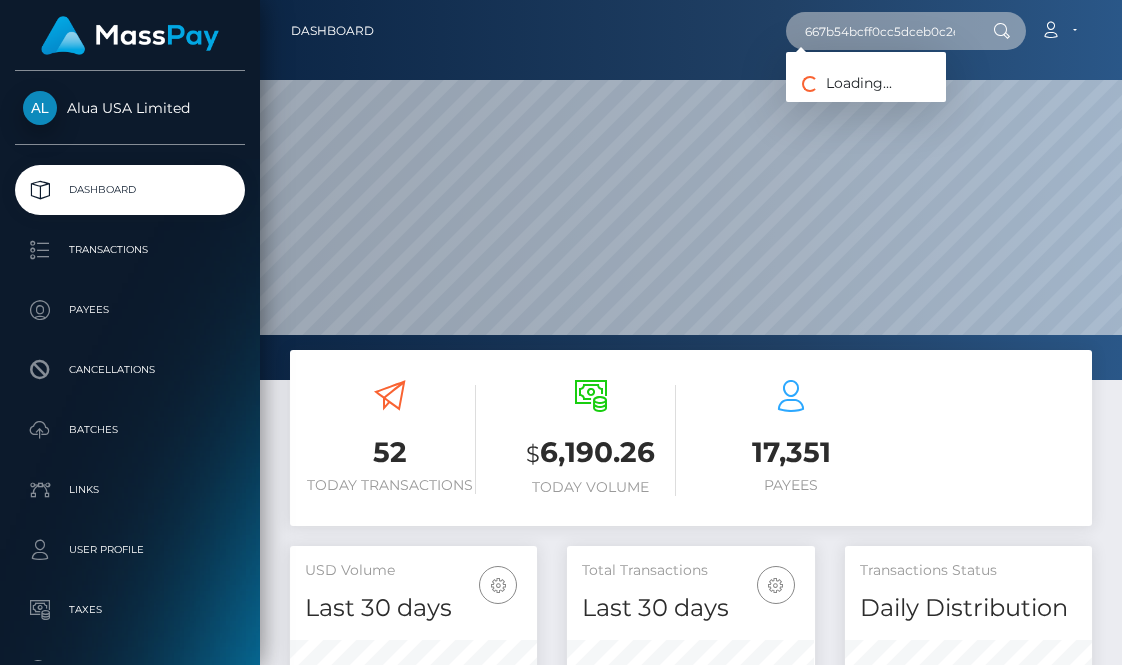 type on "667b54bcff0cc5dceb0c2ee4" 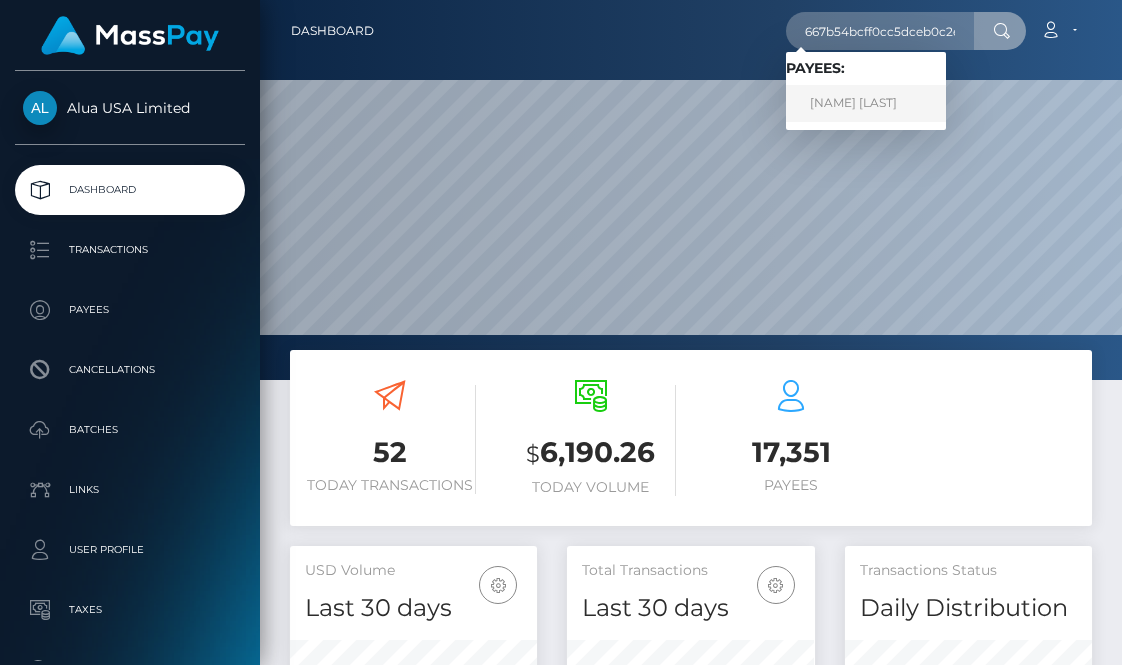 click on "[FIRST] [LAST]" at bounding box center (866, 103) 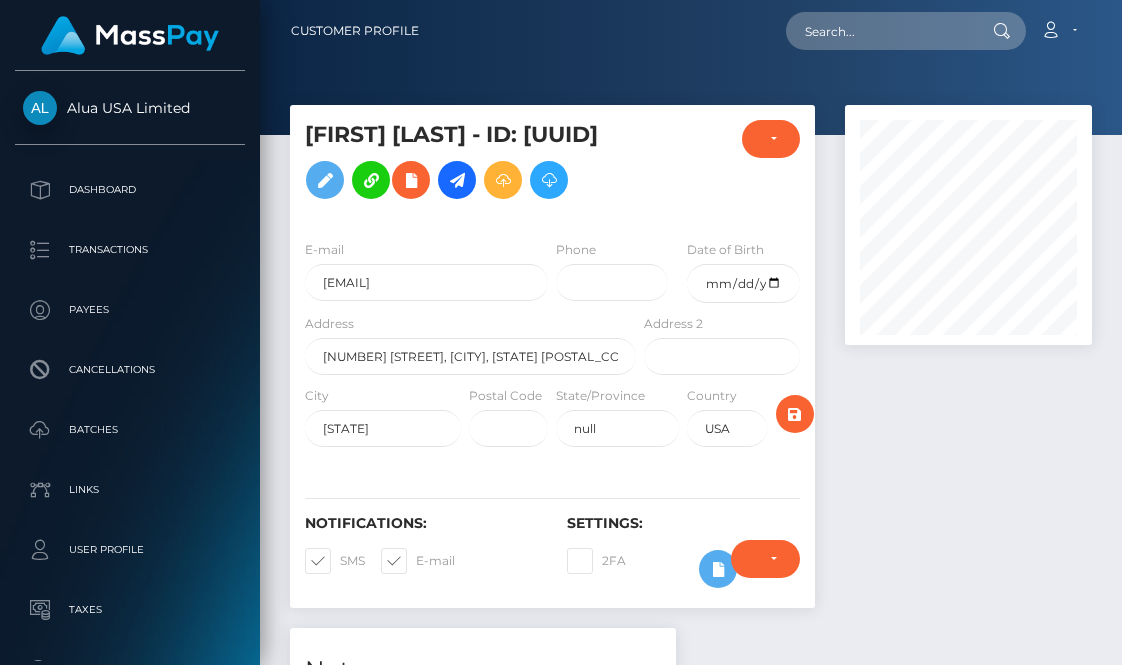 scroll, scrollTop: 0, scrollLeft: 0, axis: both 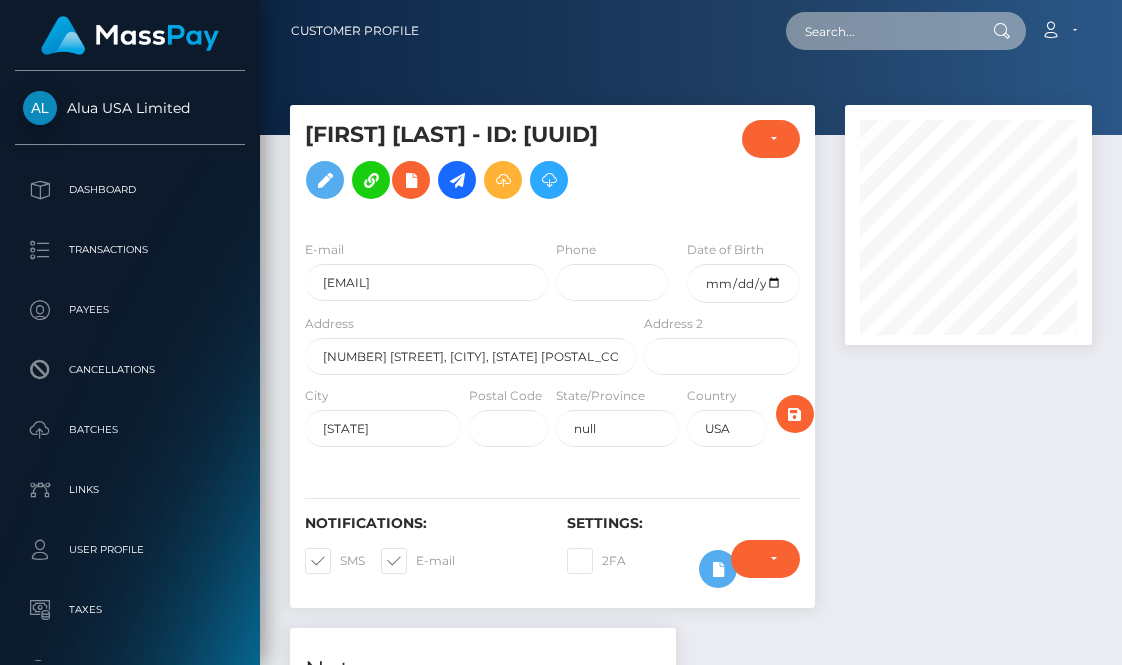 click at bounding box center [880, 31] 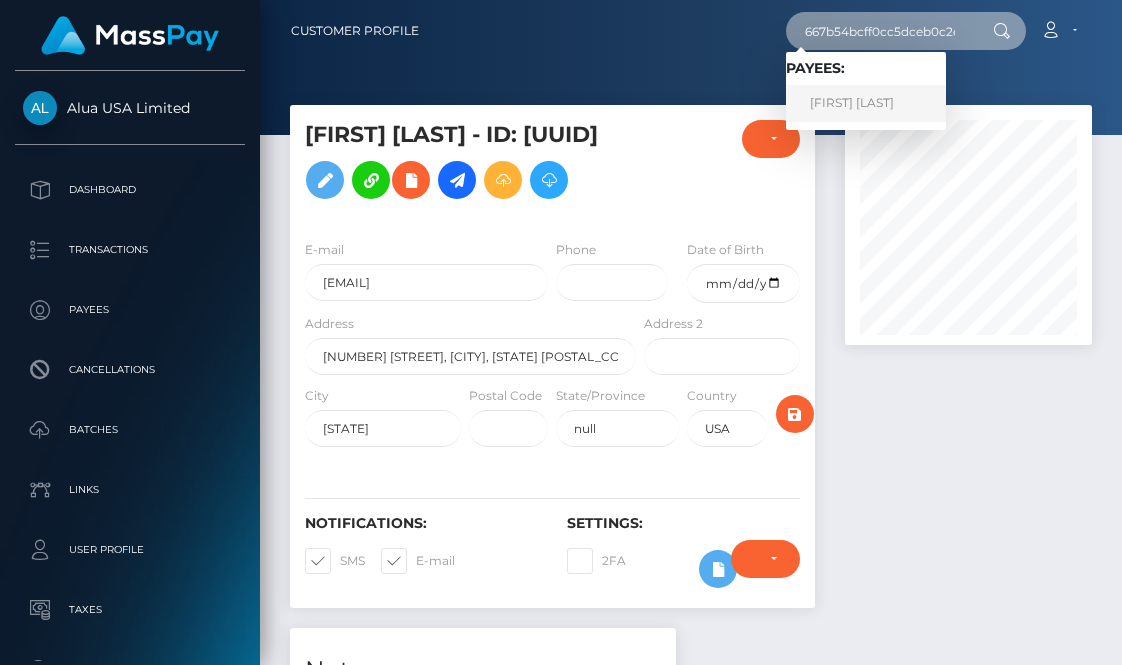 type on "667b54bcff0cc5dceb0c2ee4" 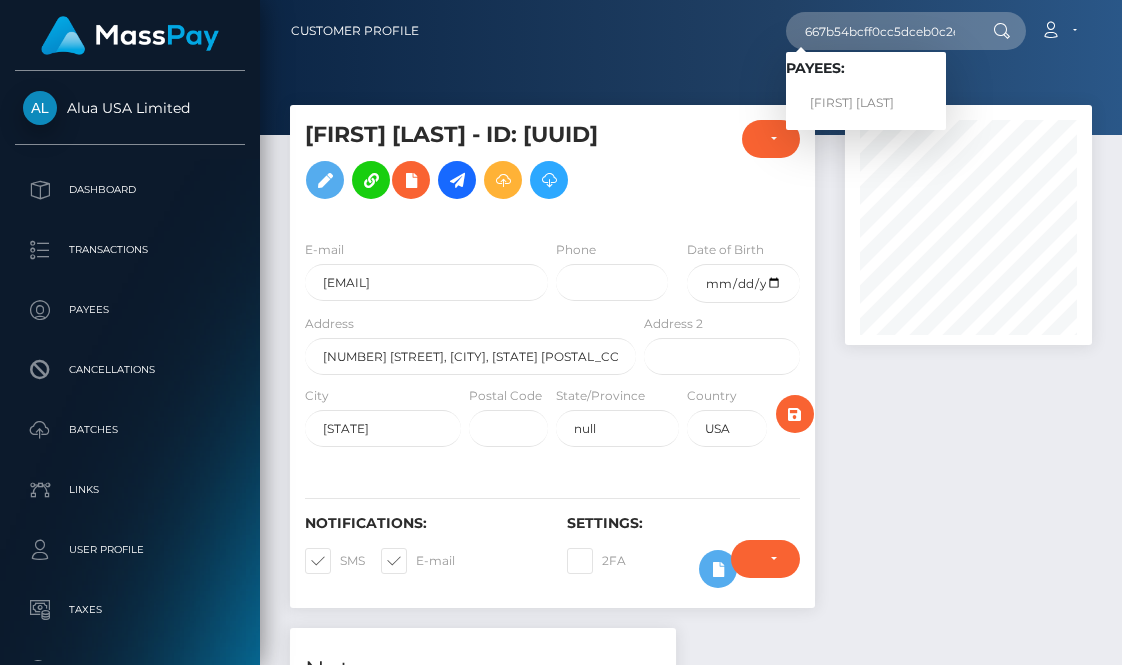click on "[FIRST] [LAST]" at bounding box center (866, 103) 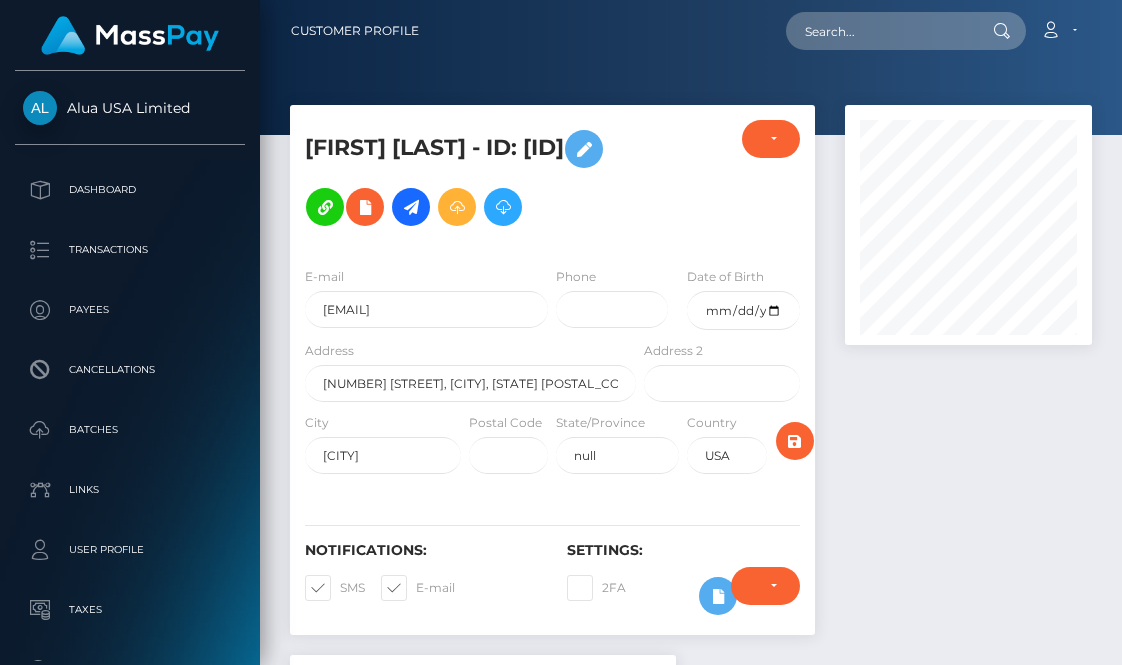 scroll, scrollTop: 296, scrollLeft: 0, axis: vertical 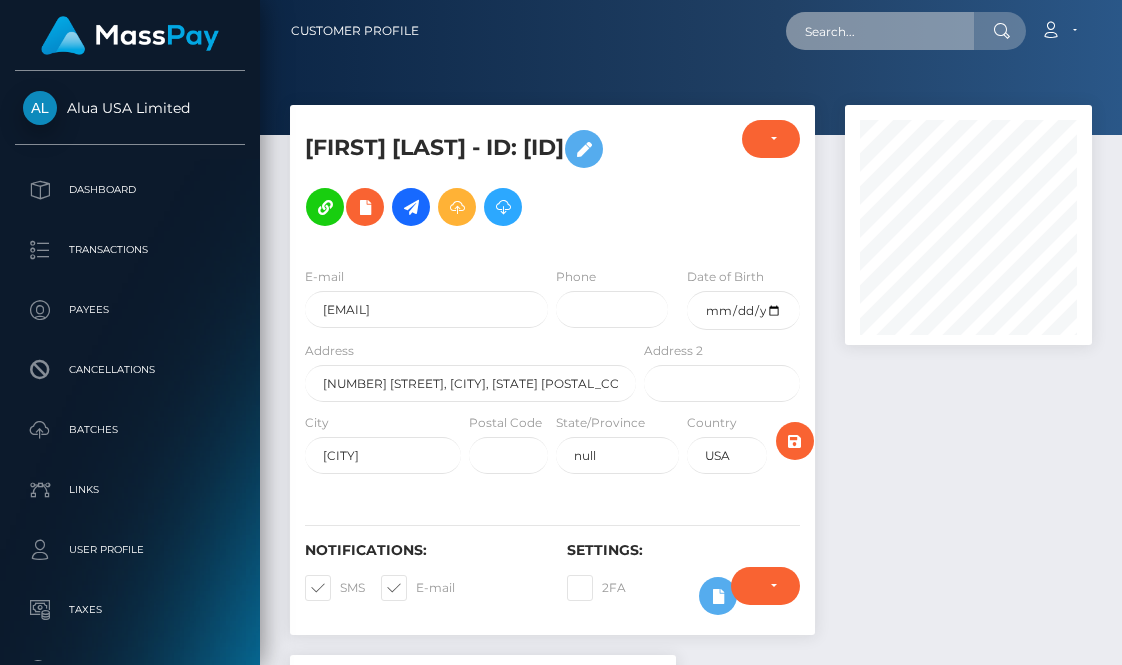 click at bounding box center [880, 31] 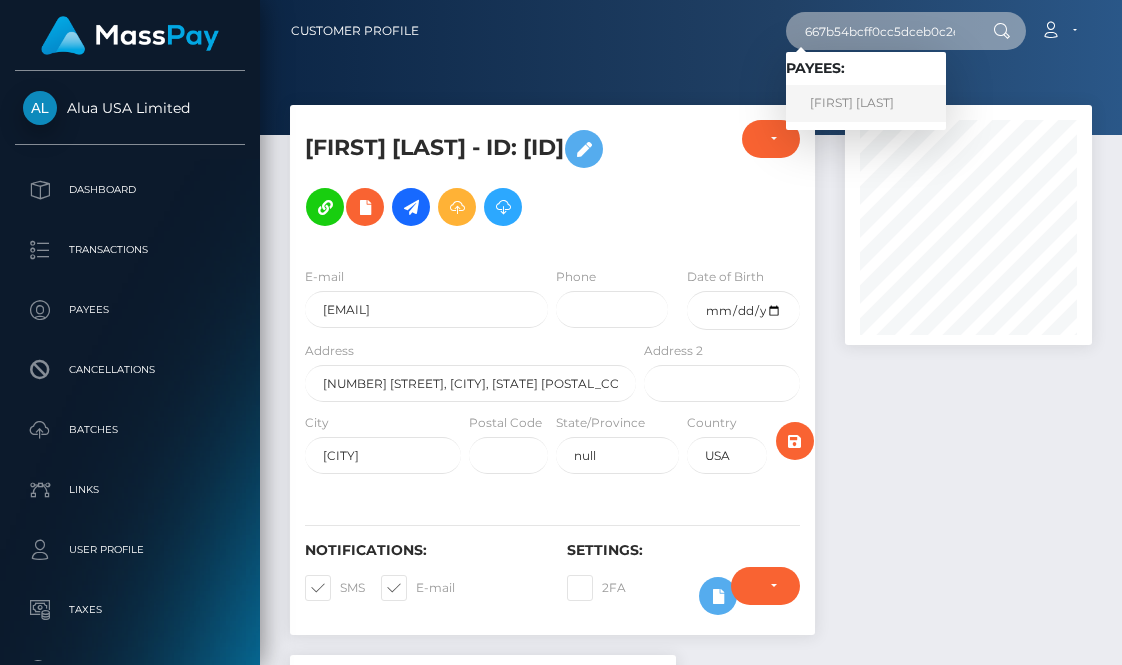 type on "667b54bcff0cc5dceb0c2ee4" 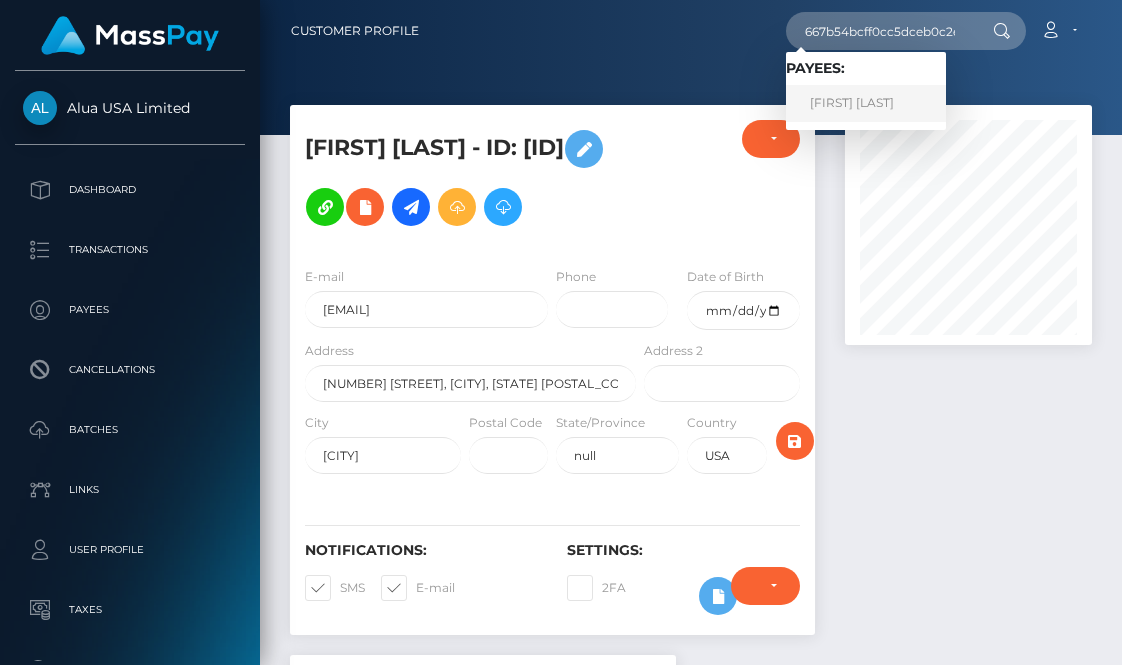 click on "Lara  Bolzi" at bounding box center (866, 103) 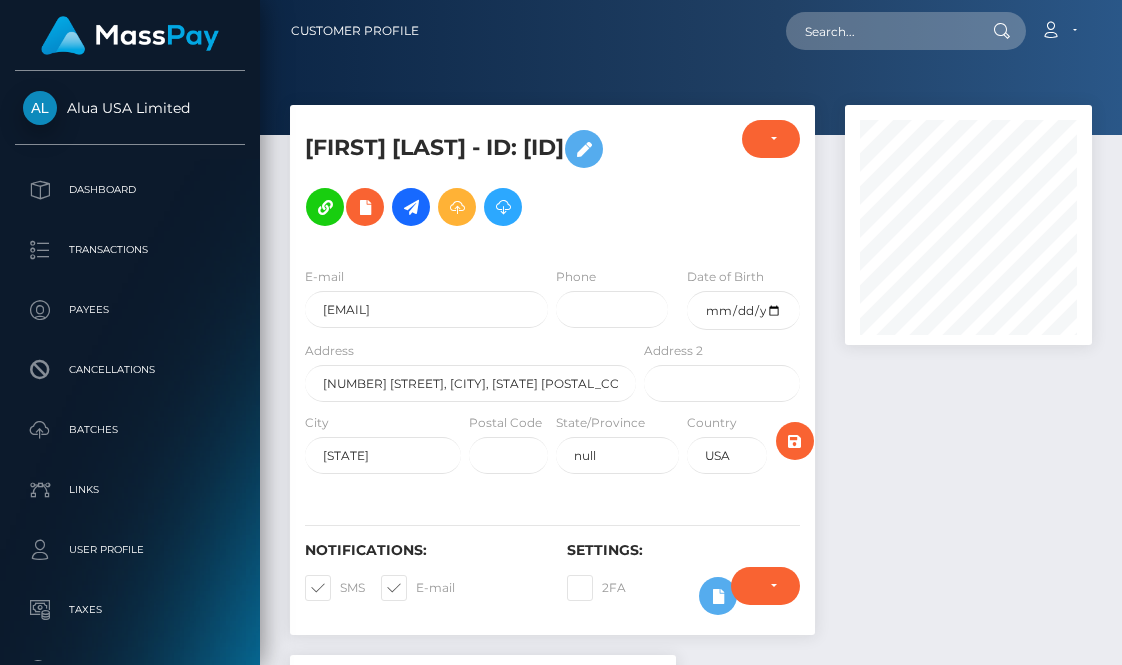 scroll, scrollTop: 713, scrollLeft: 0, axis: vertical 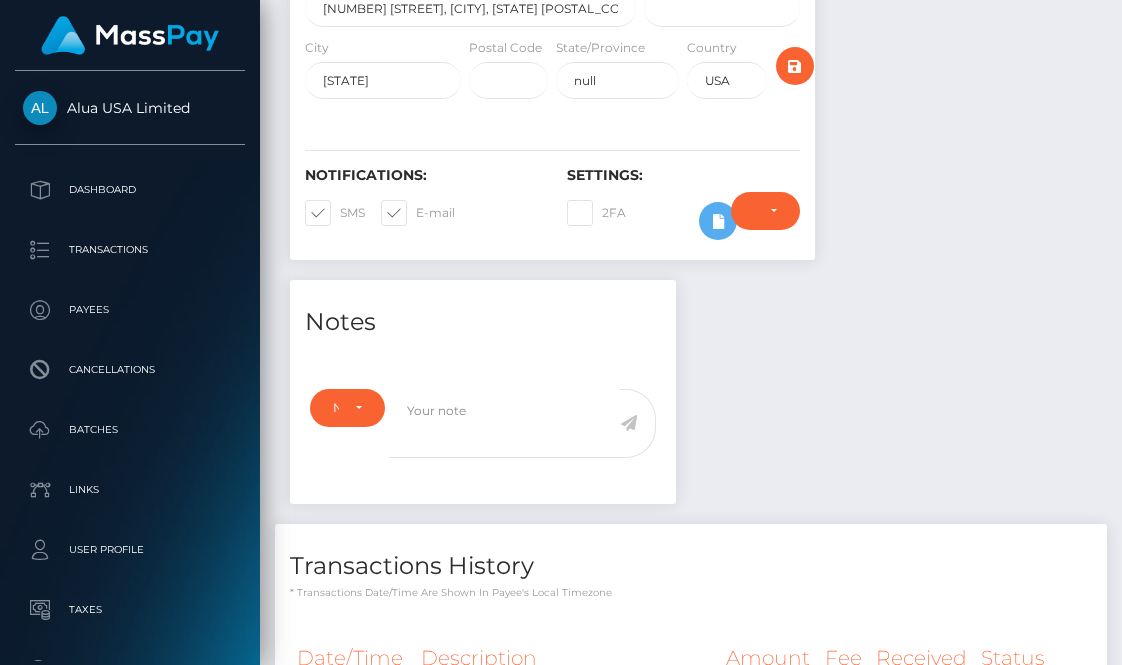 drag, startPoint x: 923, startPoint y: 336, endPoint x: 726, endPoint y: 279, distance: 205.08047 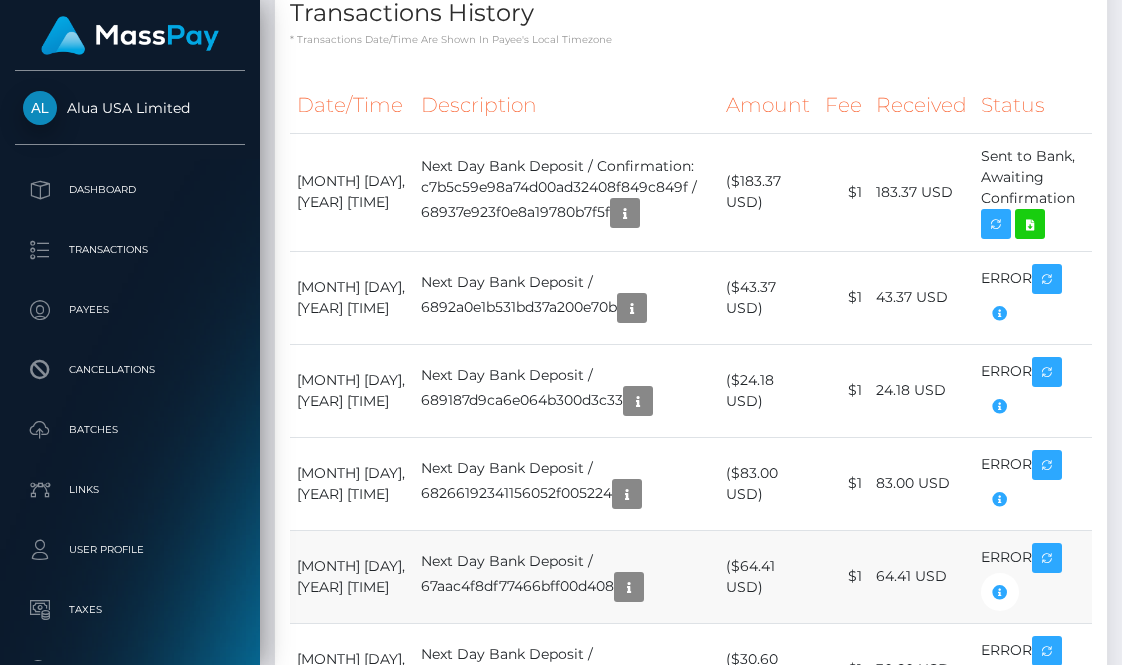 scroll, scrollTop: 914, scrollLeft: 0, axis: vertical 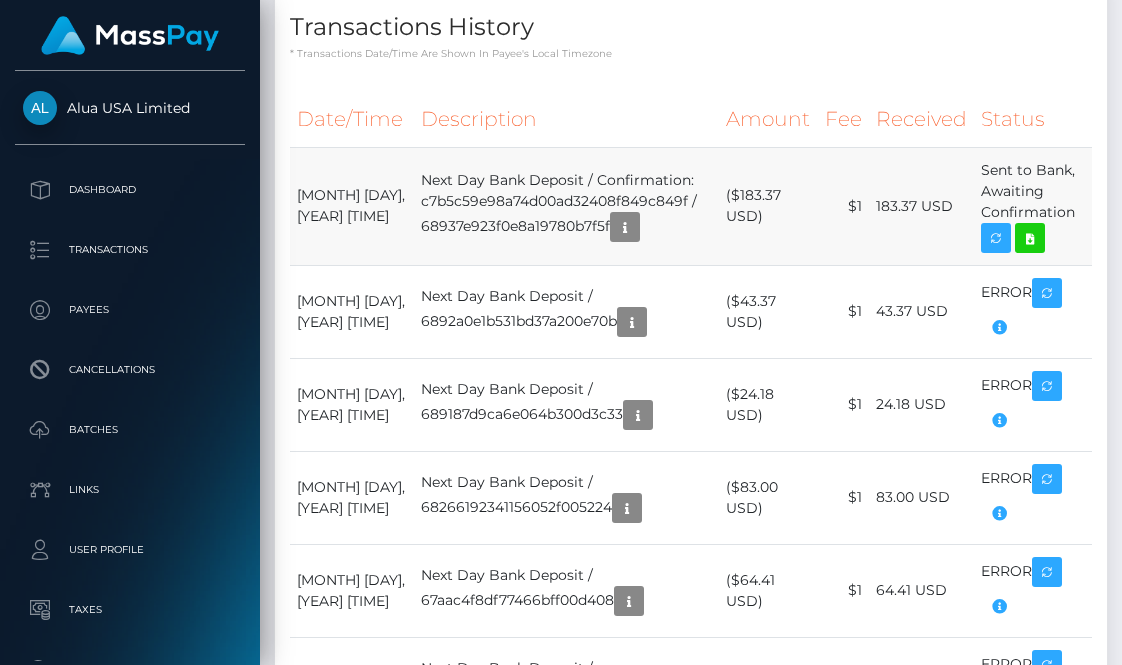 click on "Next Day Bank Deposit / Confirmation: c7b5c59e98a74d00ad32408f849c849f / 68937e923f0e8a19780b7f5f" at bounding box center [566, 206] 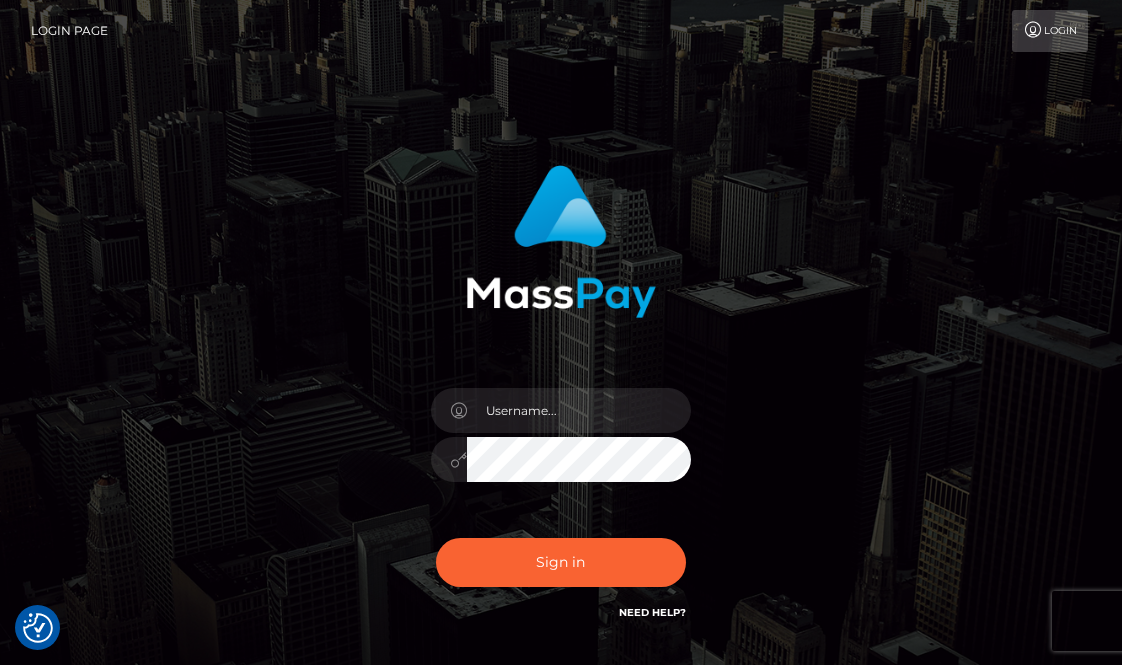 checkbox on "true" 